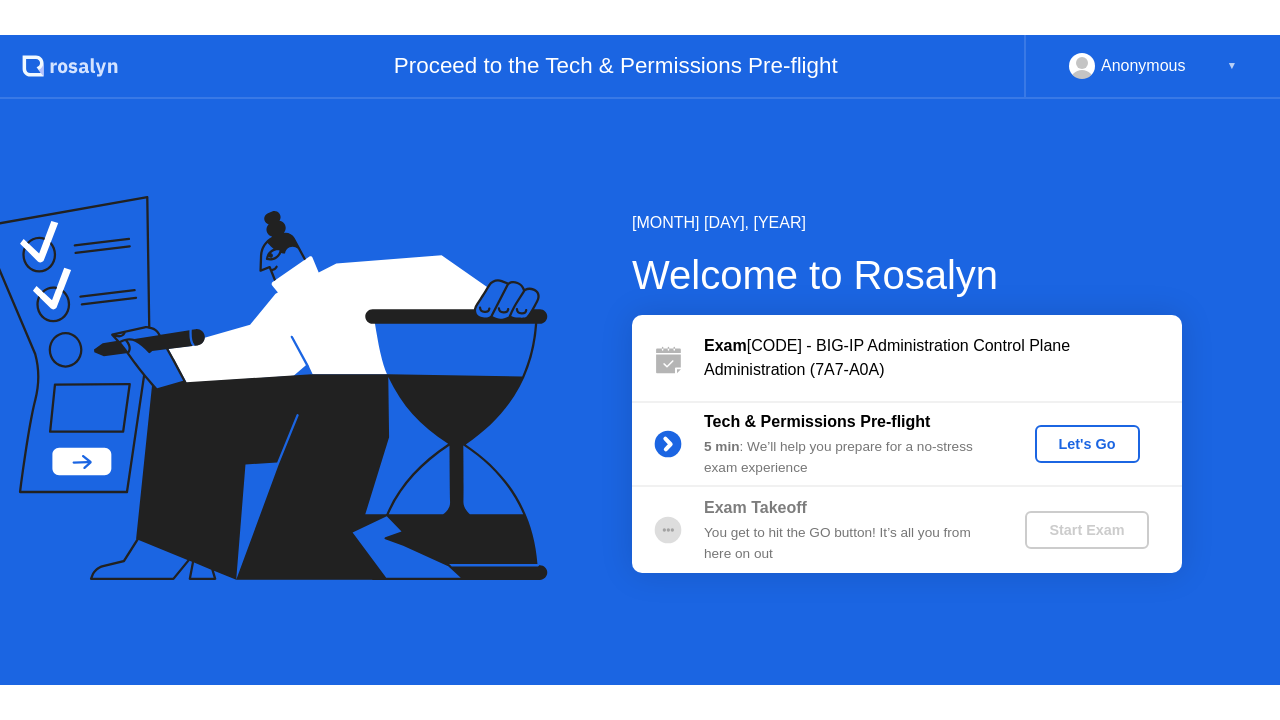 scroll, scrollTop: 0, scrollLeft: 0, axis: both 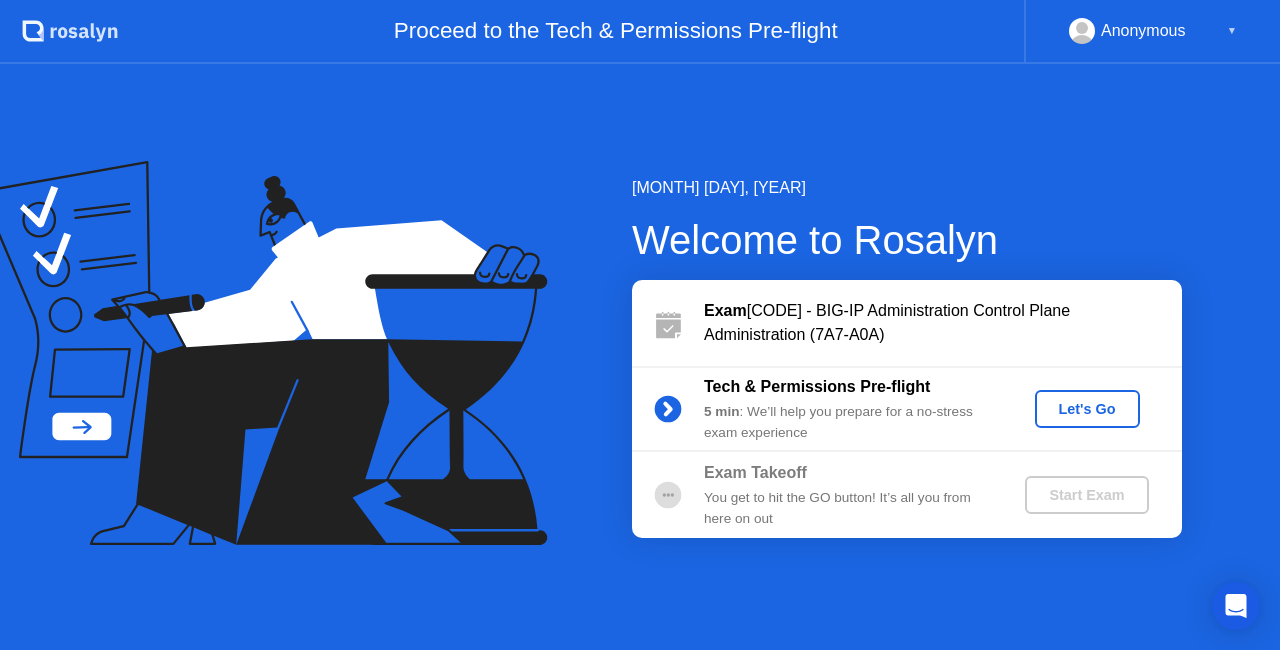 click on "Let's Go" 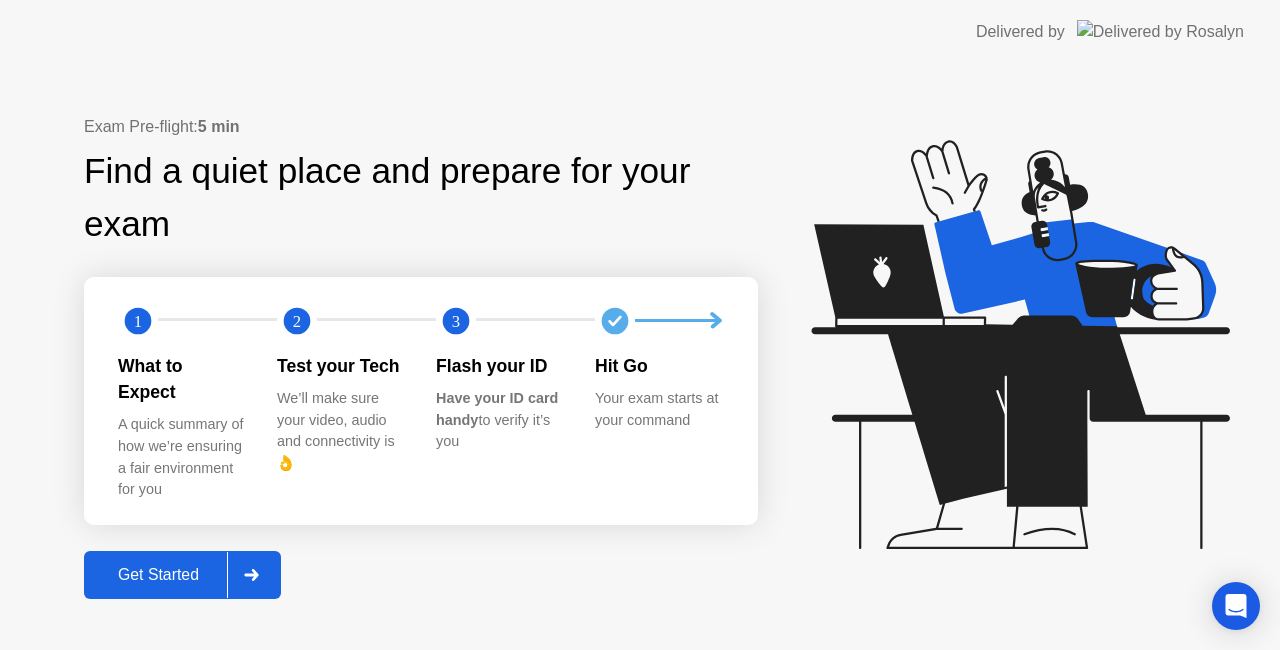 click on "Get Started" 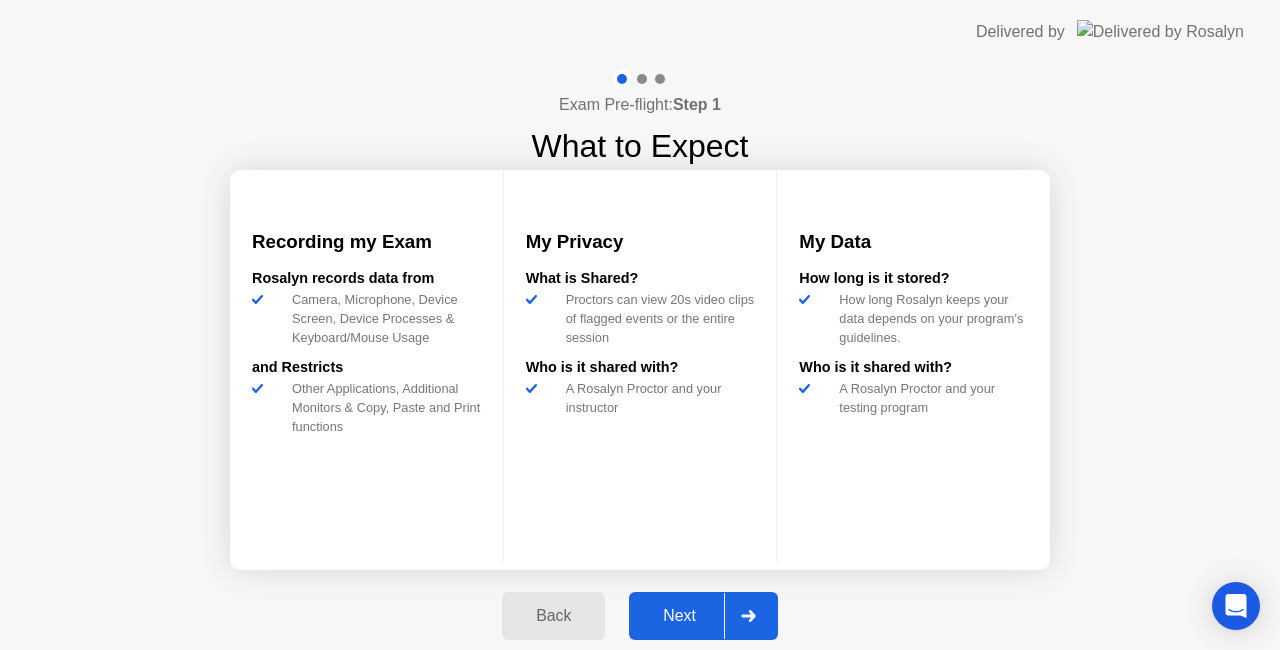 click on "Next" 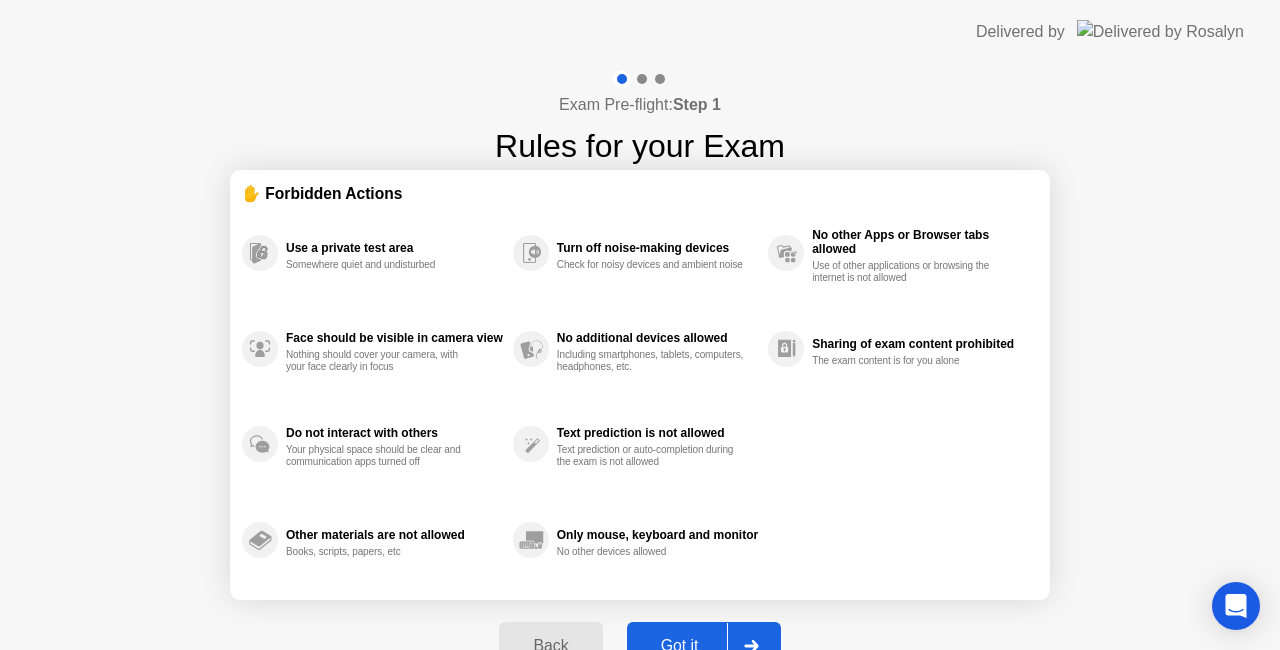 click on "Got it" 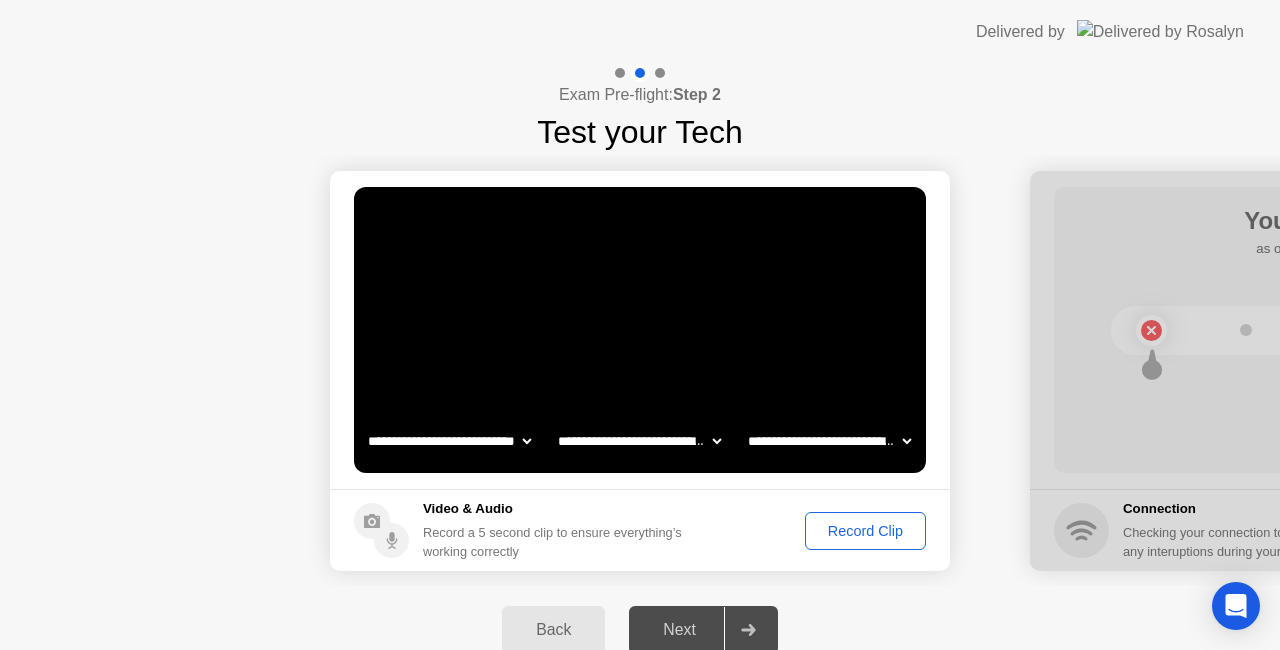 click on "Record Clip" 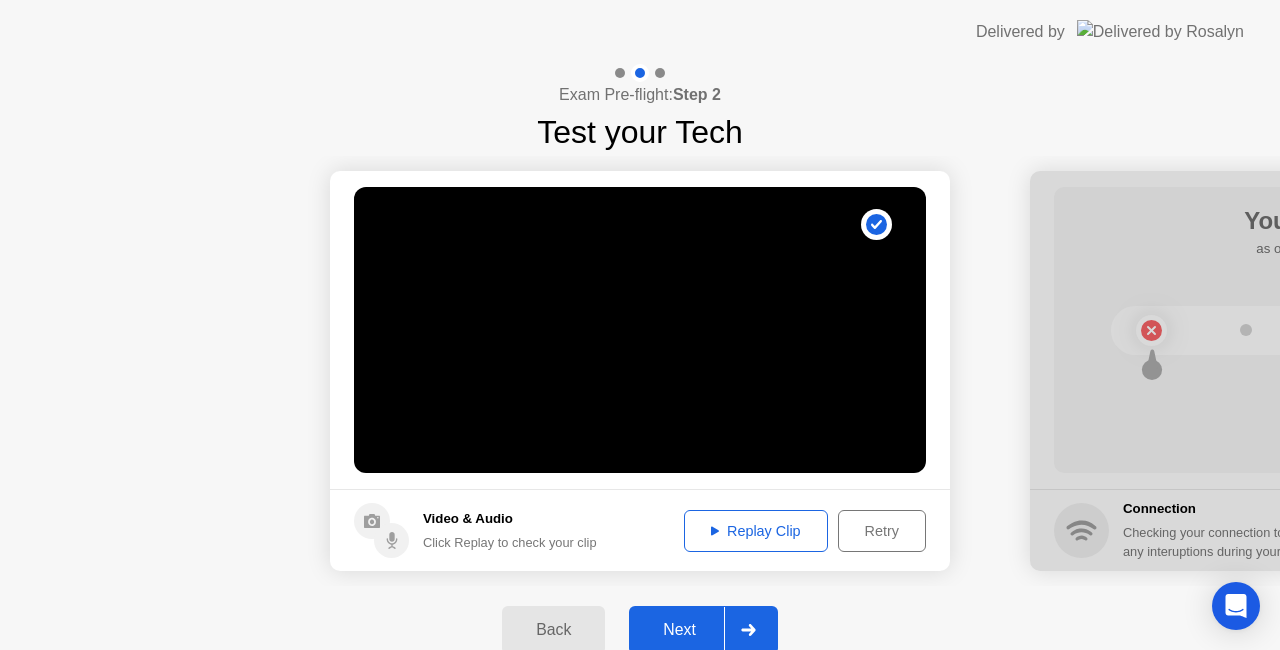 click on "Next" 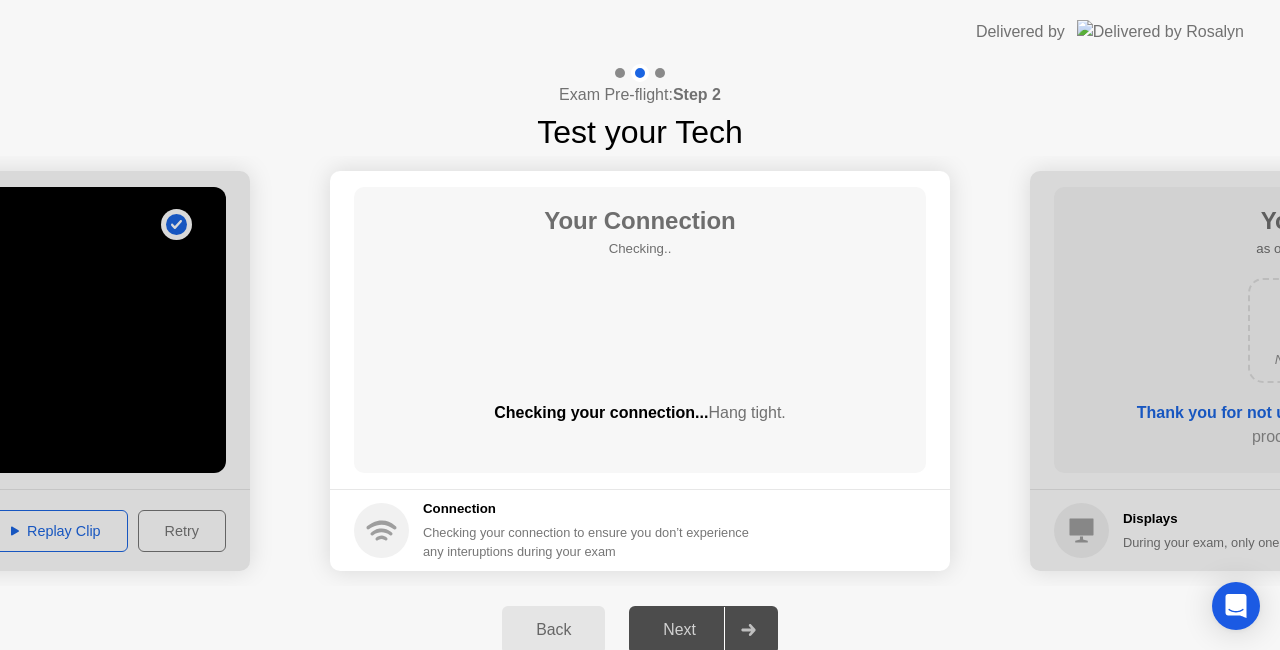 click on "Checking your connection...  Hang tight." 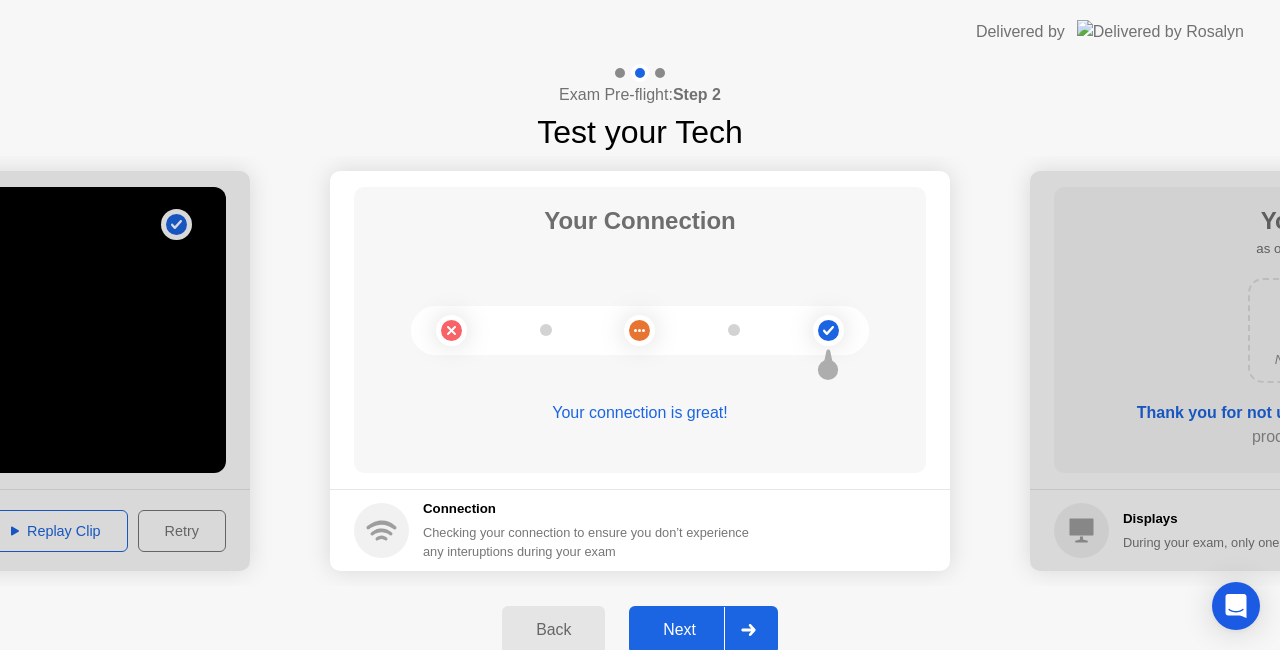 click on "Next" 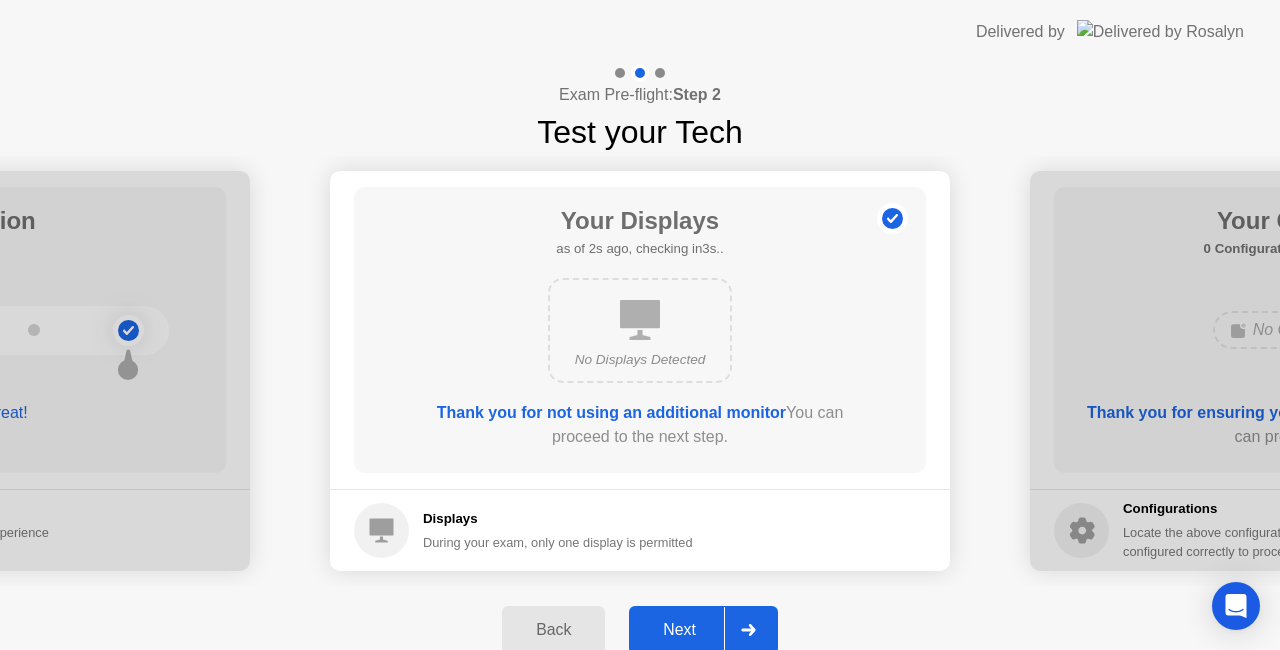 click 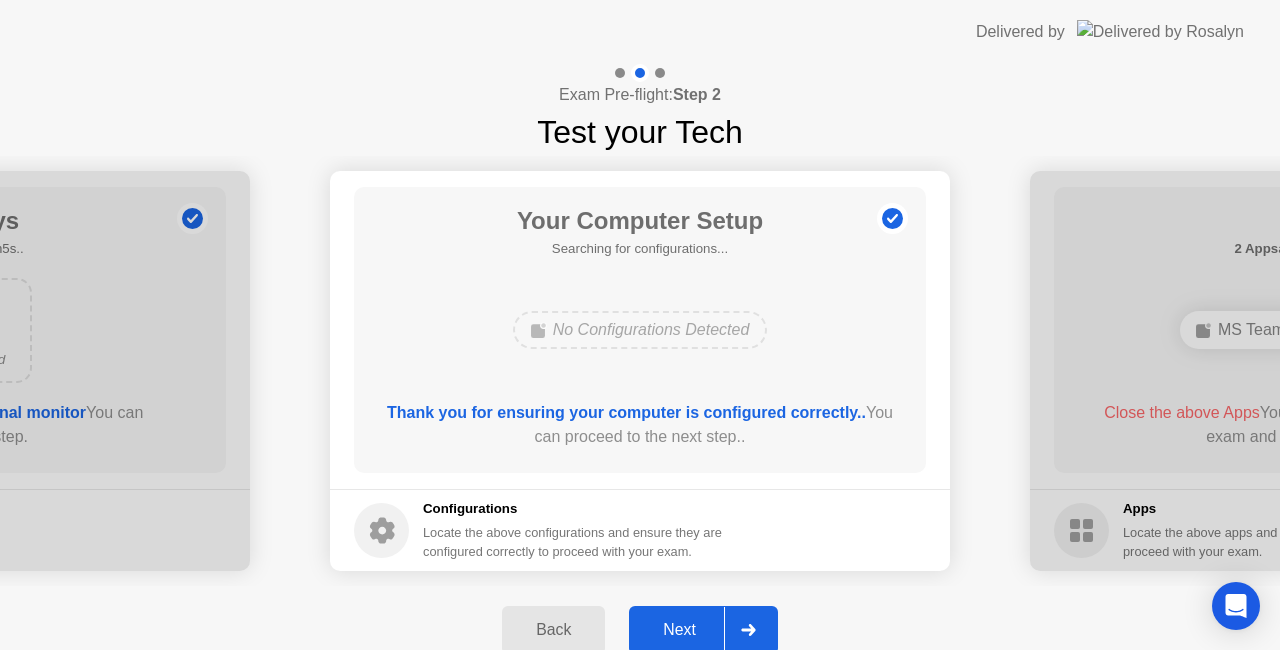 click 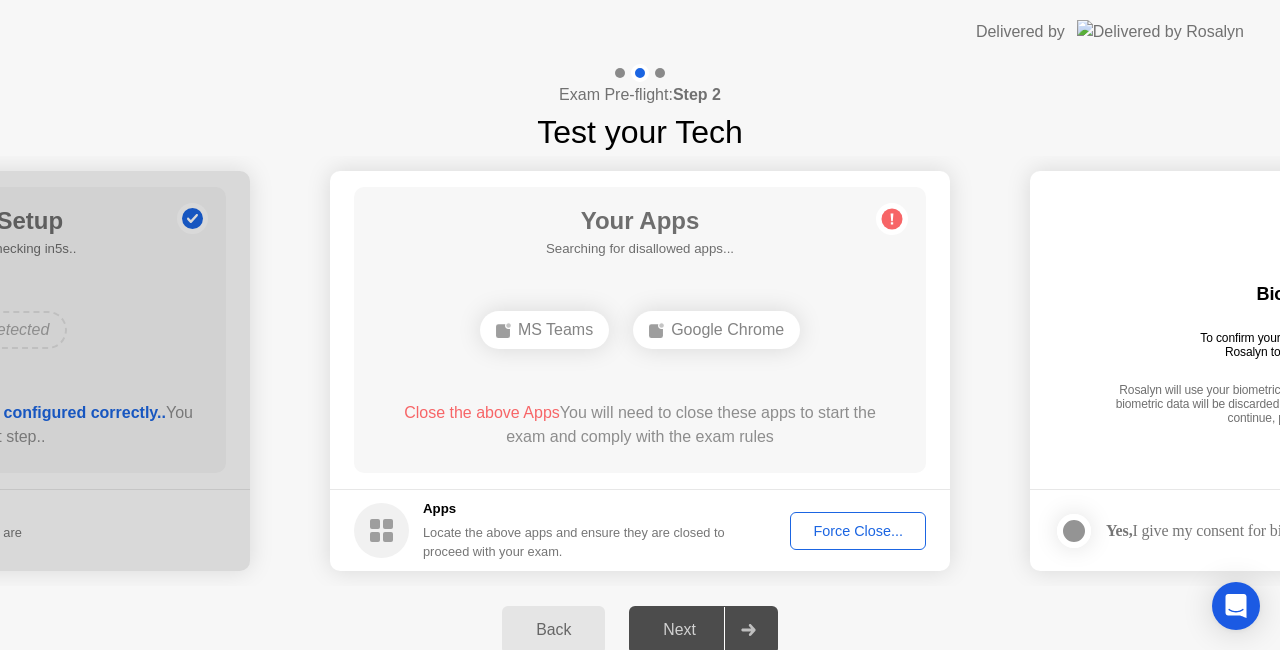 click on "Force Close..." 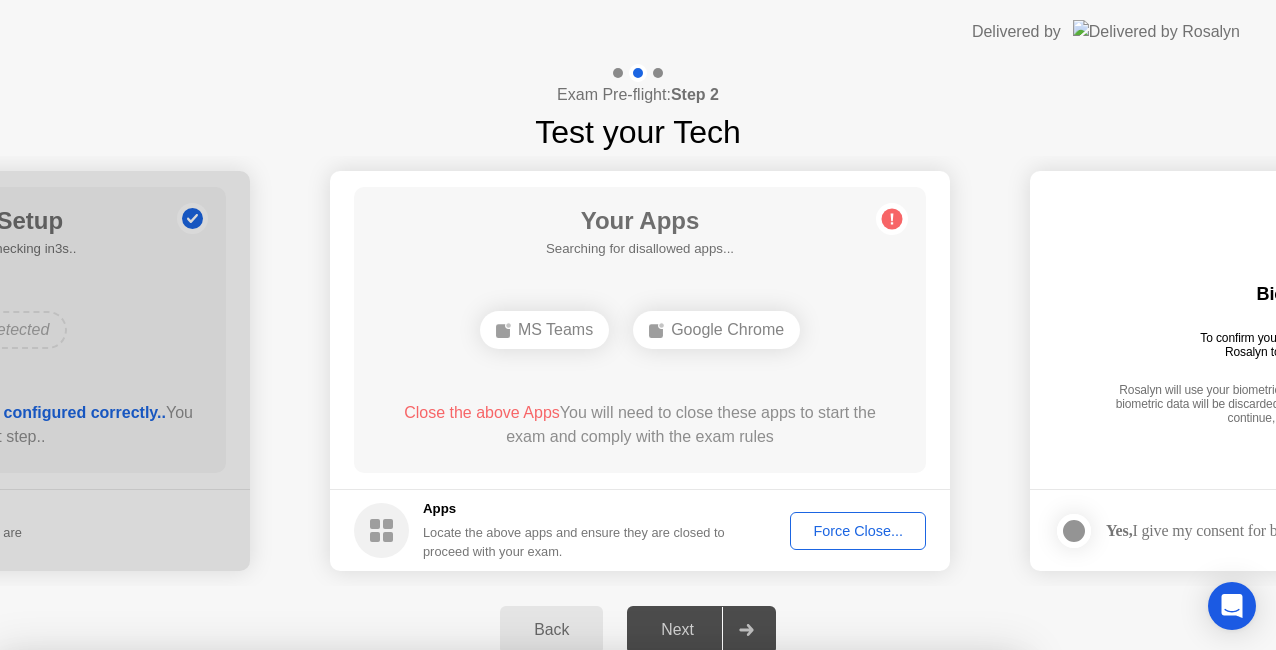 click on "Confirm" at bounding box center (577, 926) 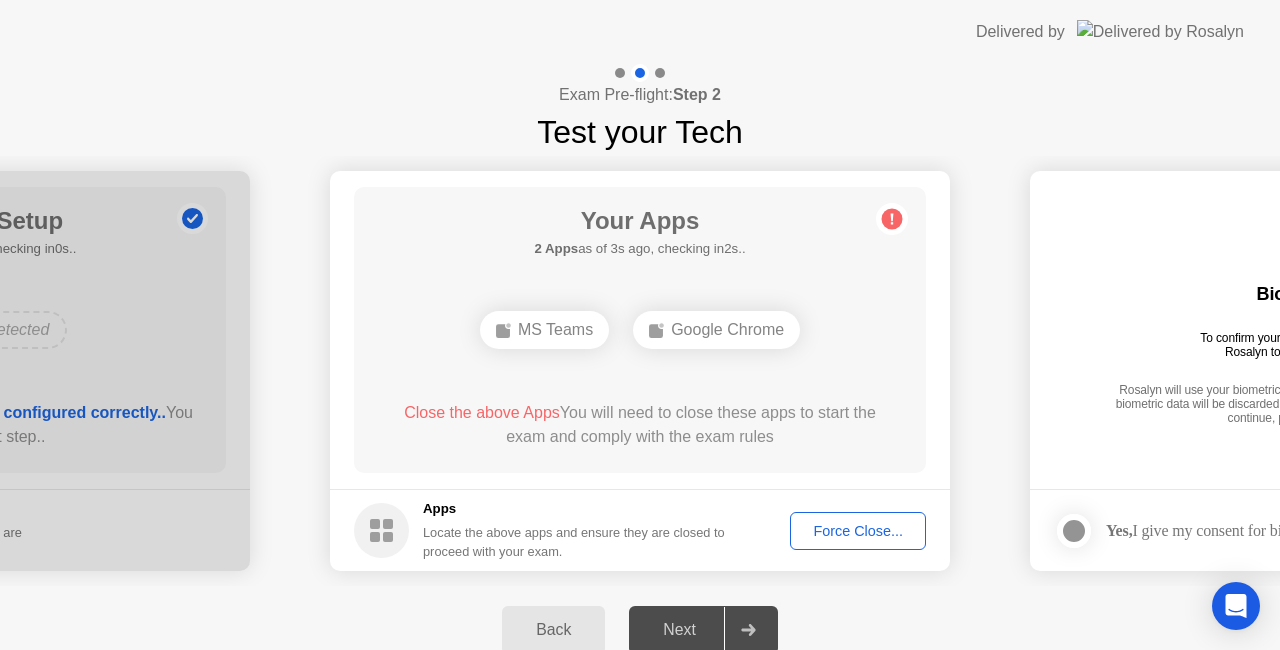 click on "MS Teams" 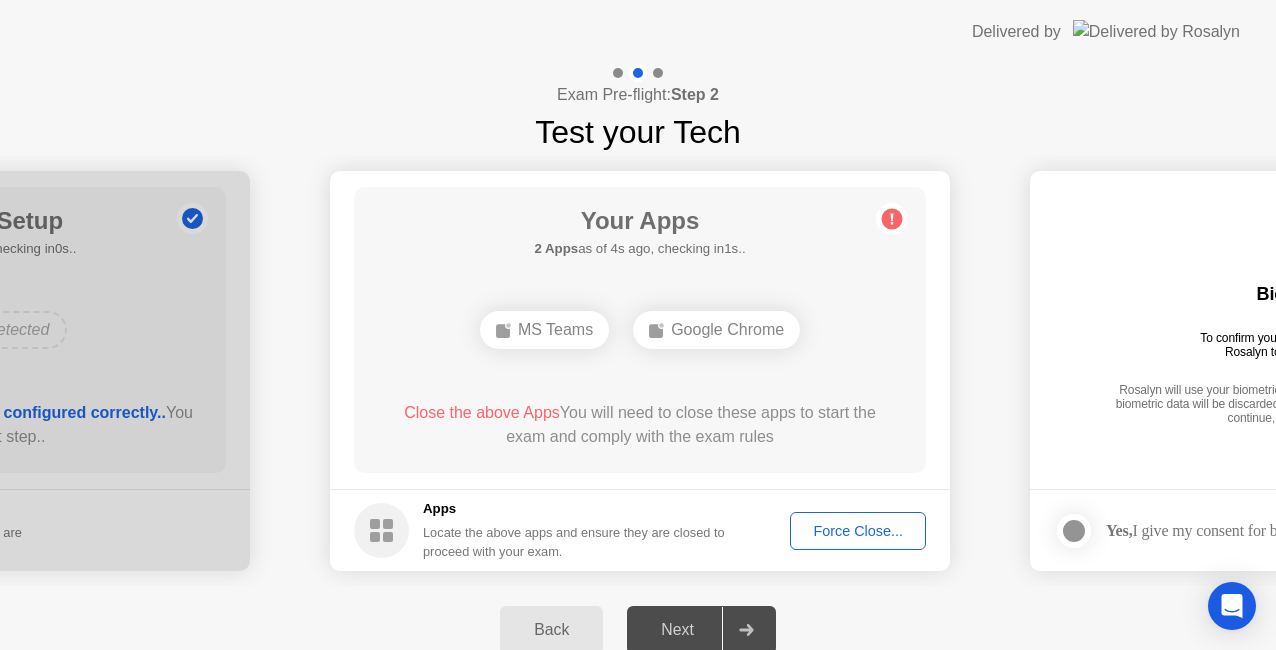 click on "**********" at bounding box center (638, 325) 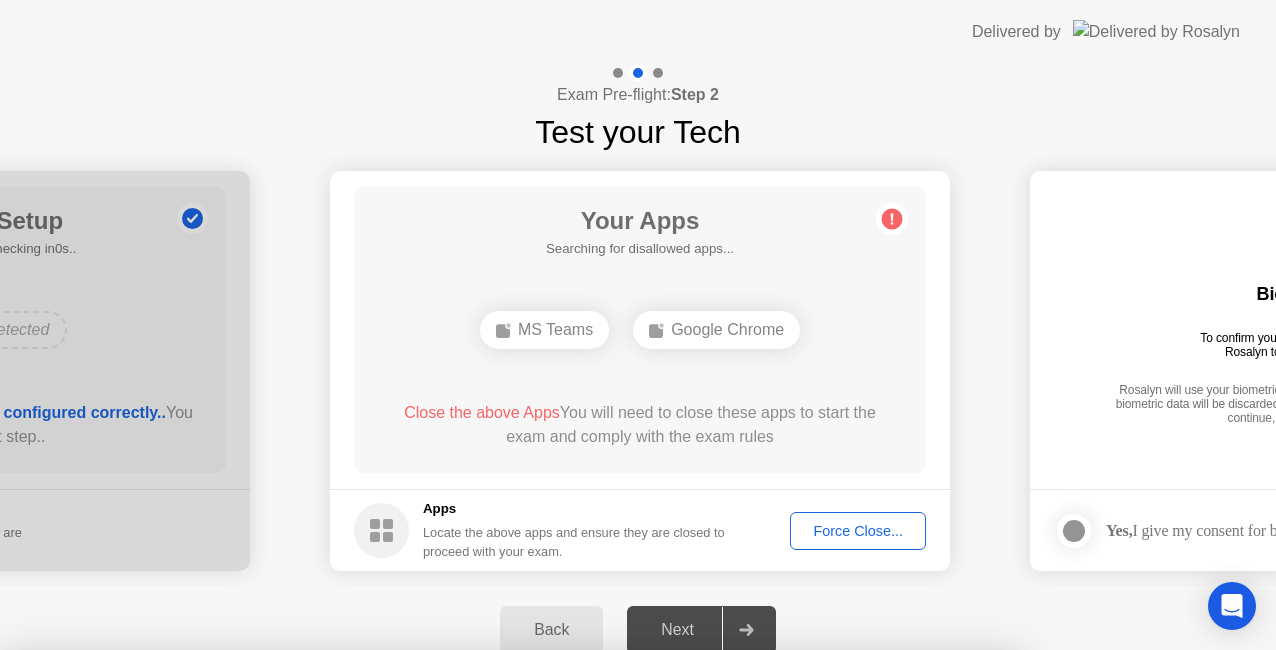 click on "Close" at bounding box center (429, 888) 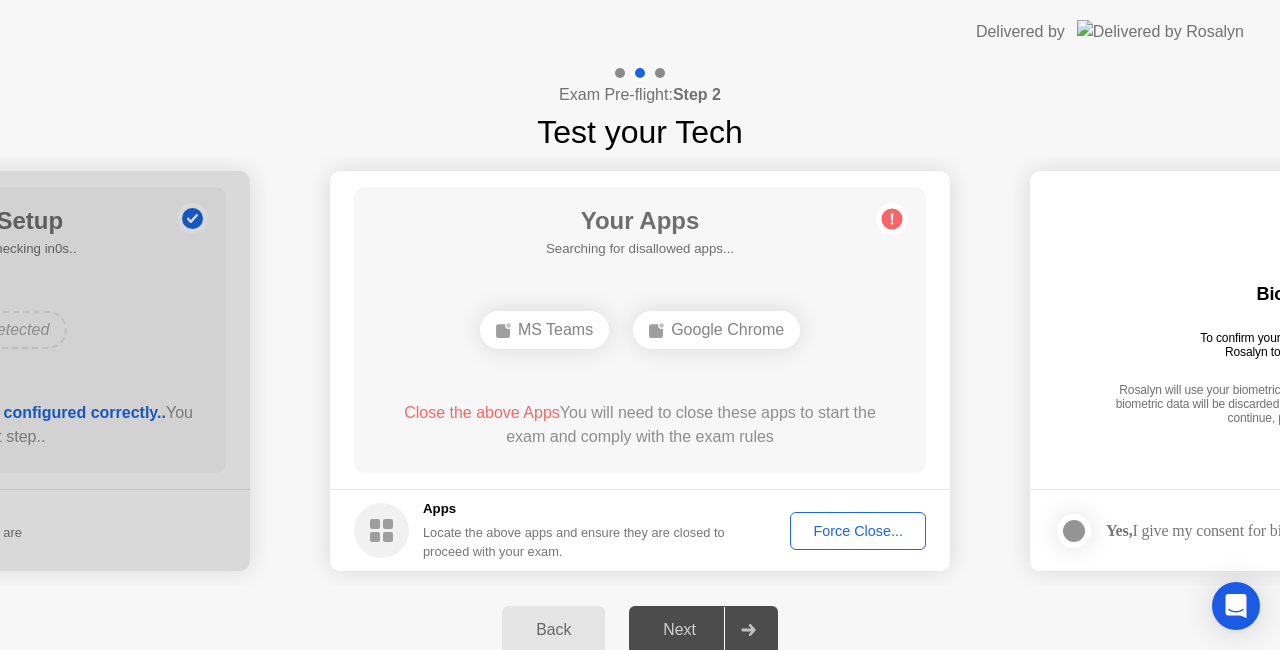 click on "Force Close..." 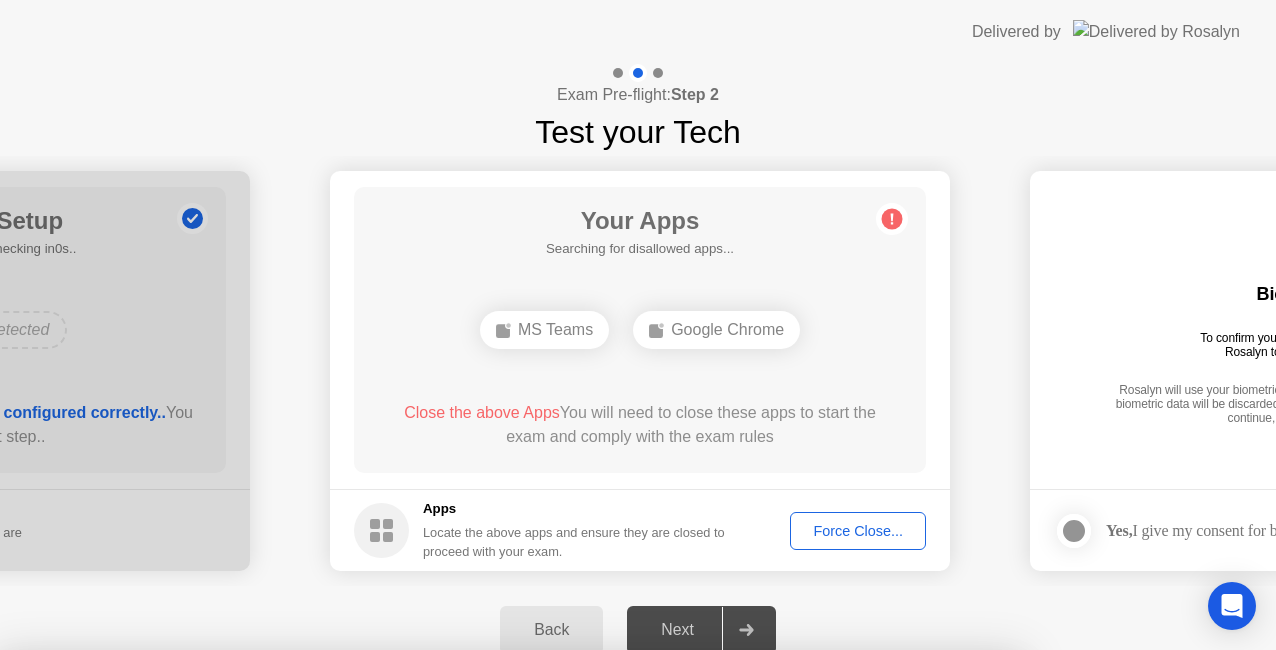 click on "Confirm" at bounding box center [577, 926] 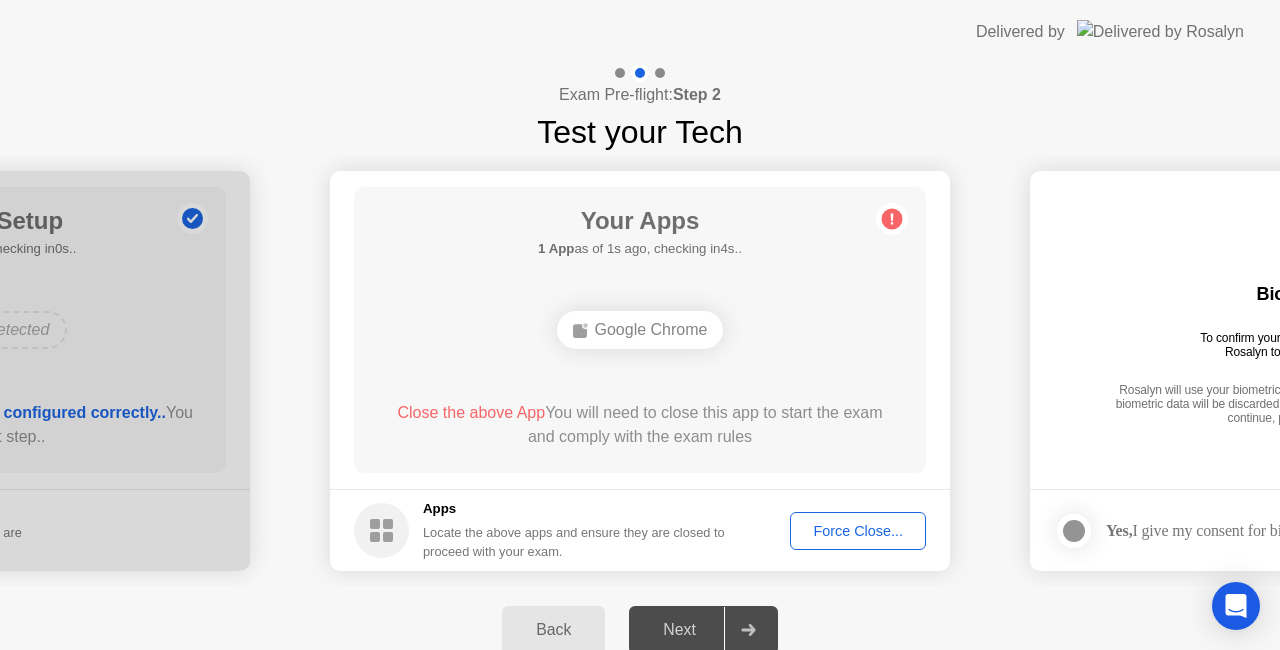 click on "Force Close..." 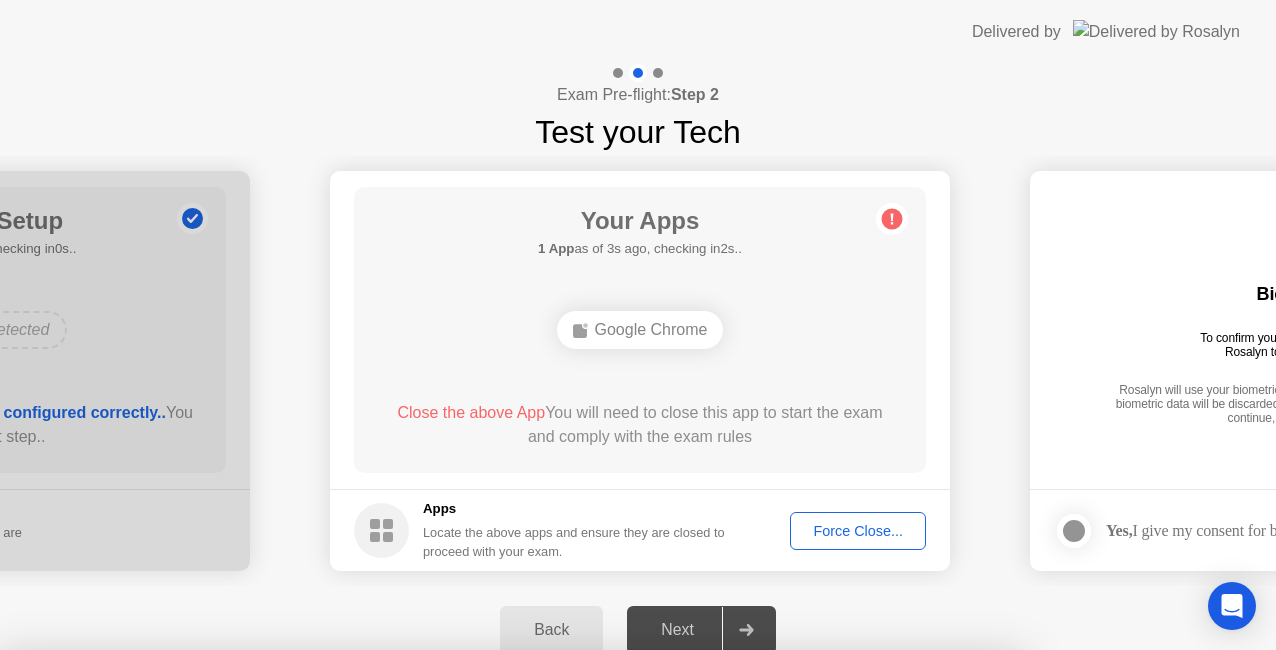 click on "Confirm" at bounding box center (577, 926) 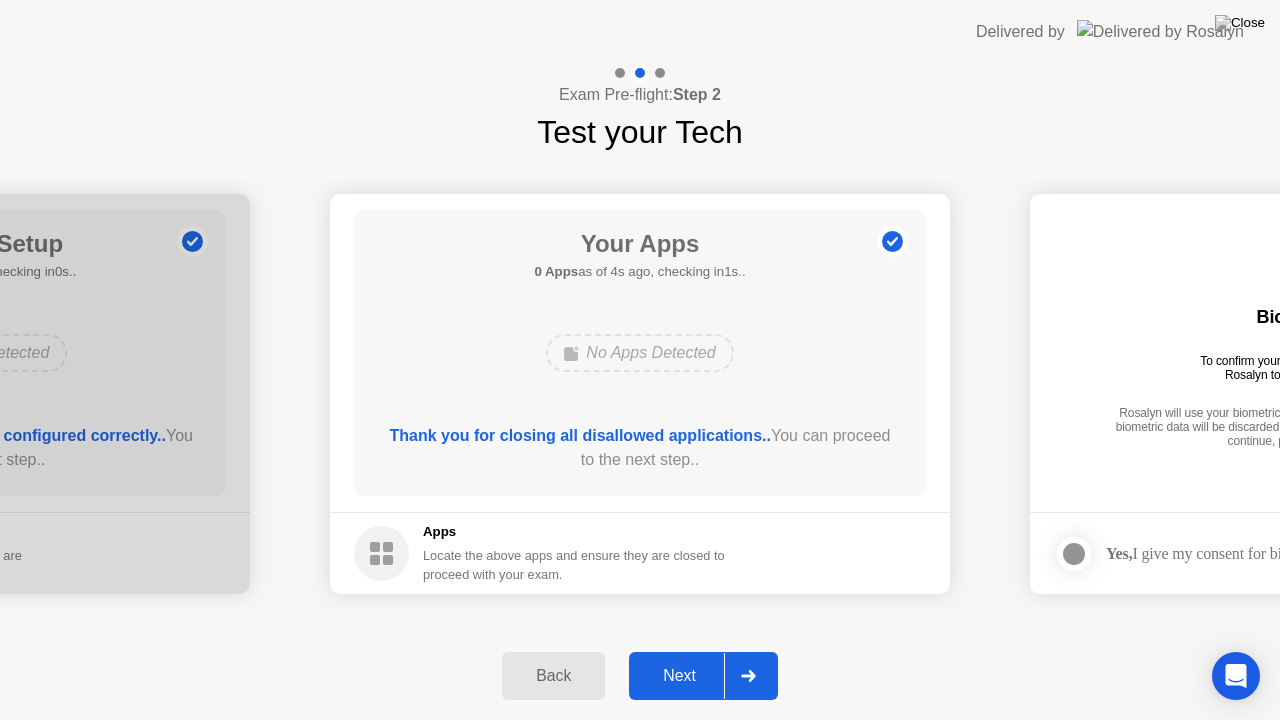 click on "Next" 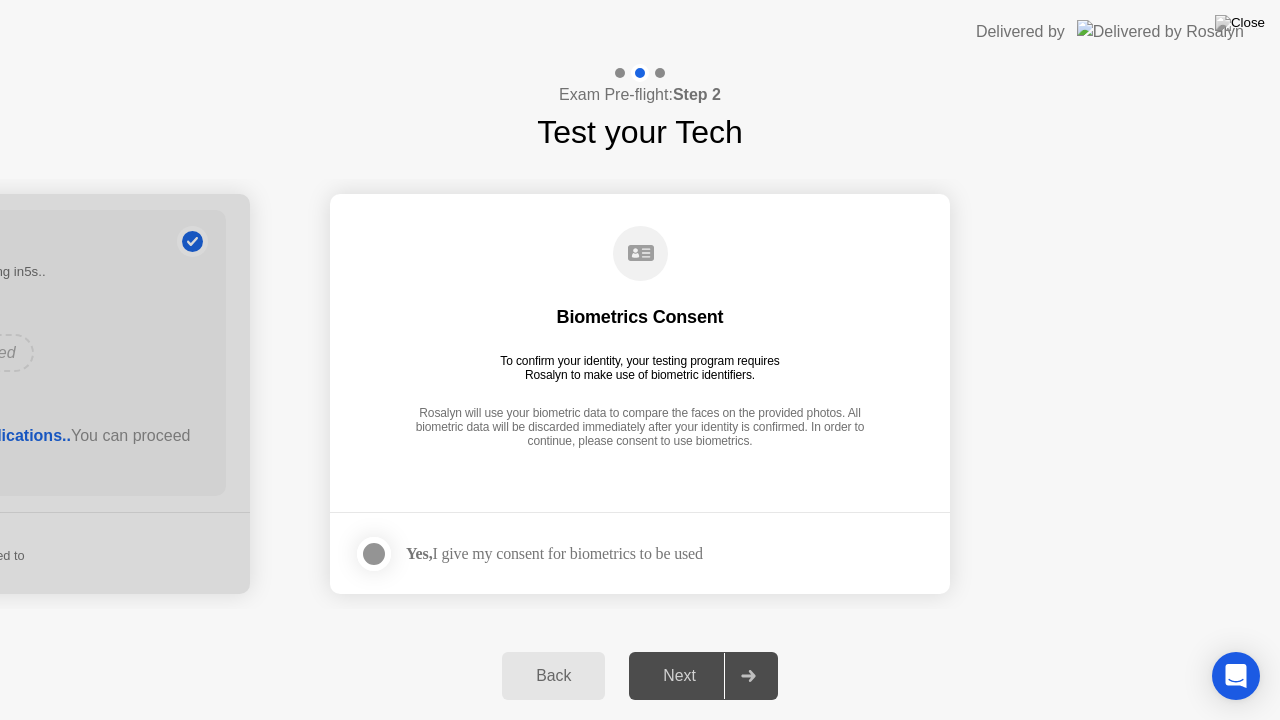 click on "Yes,  I give my consent for biometrics to be used" 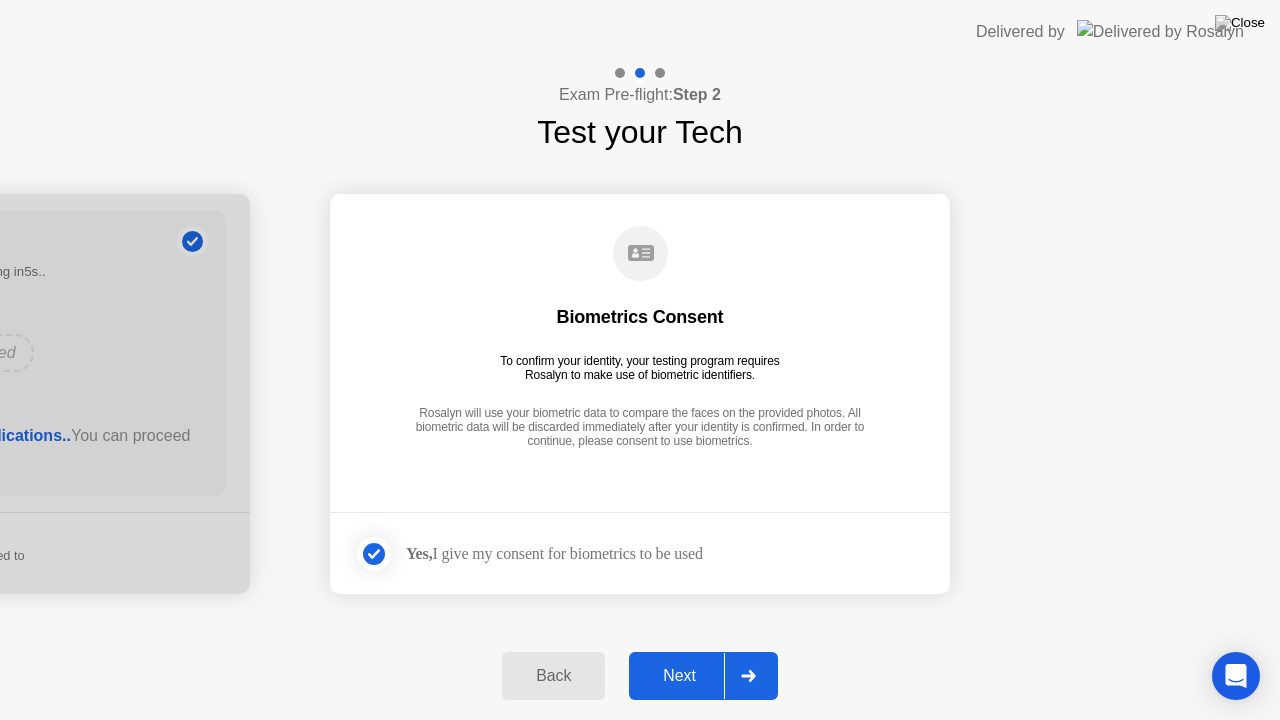 click on "Next" 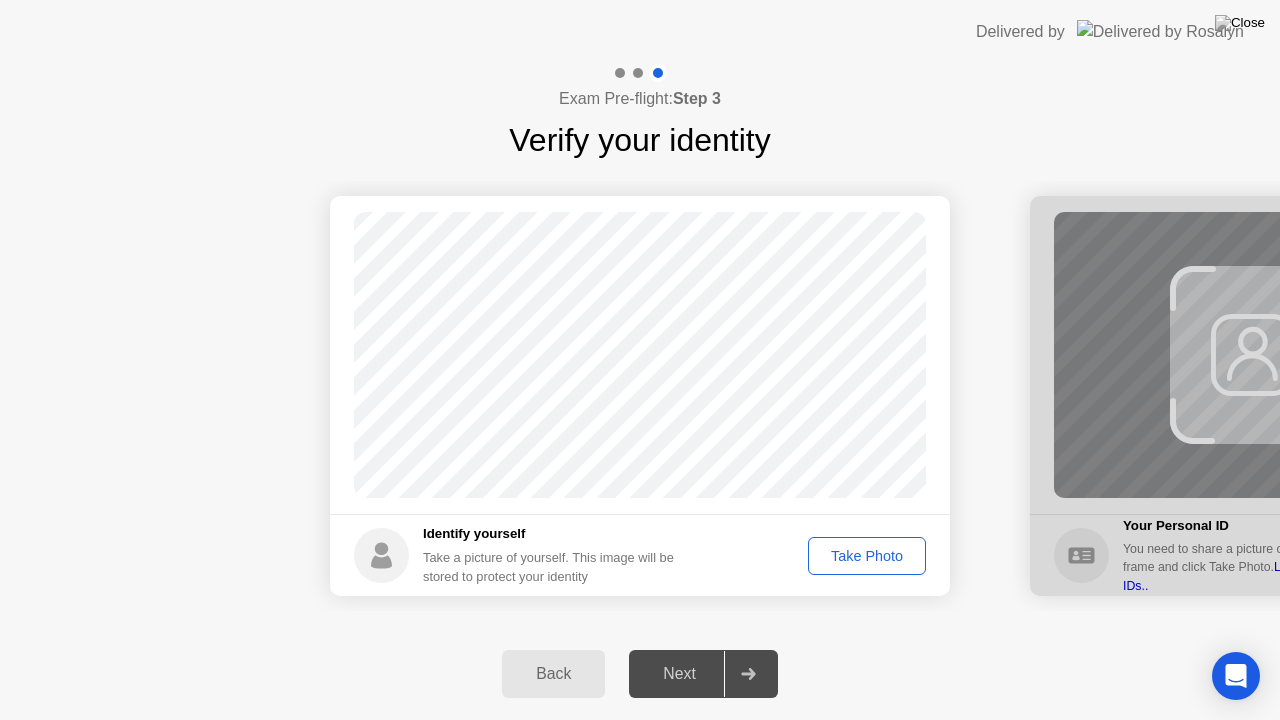 click on "Take Photo" 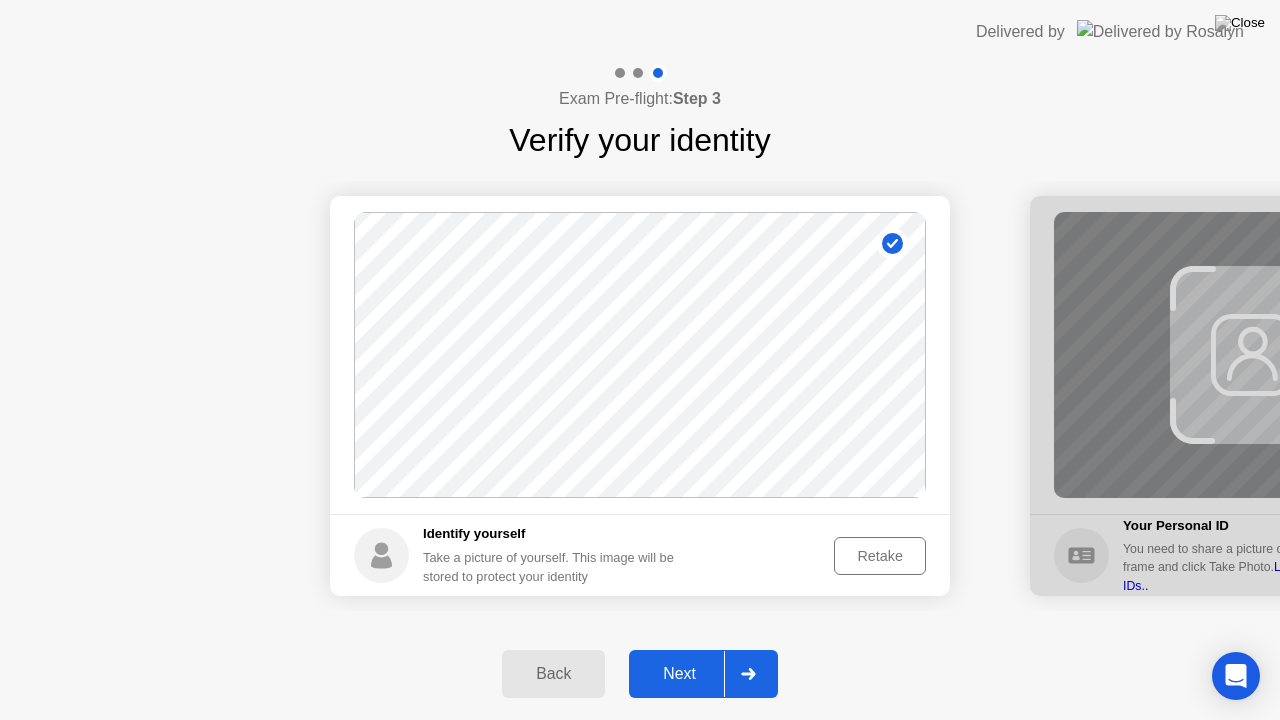 click on "Next" 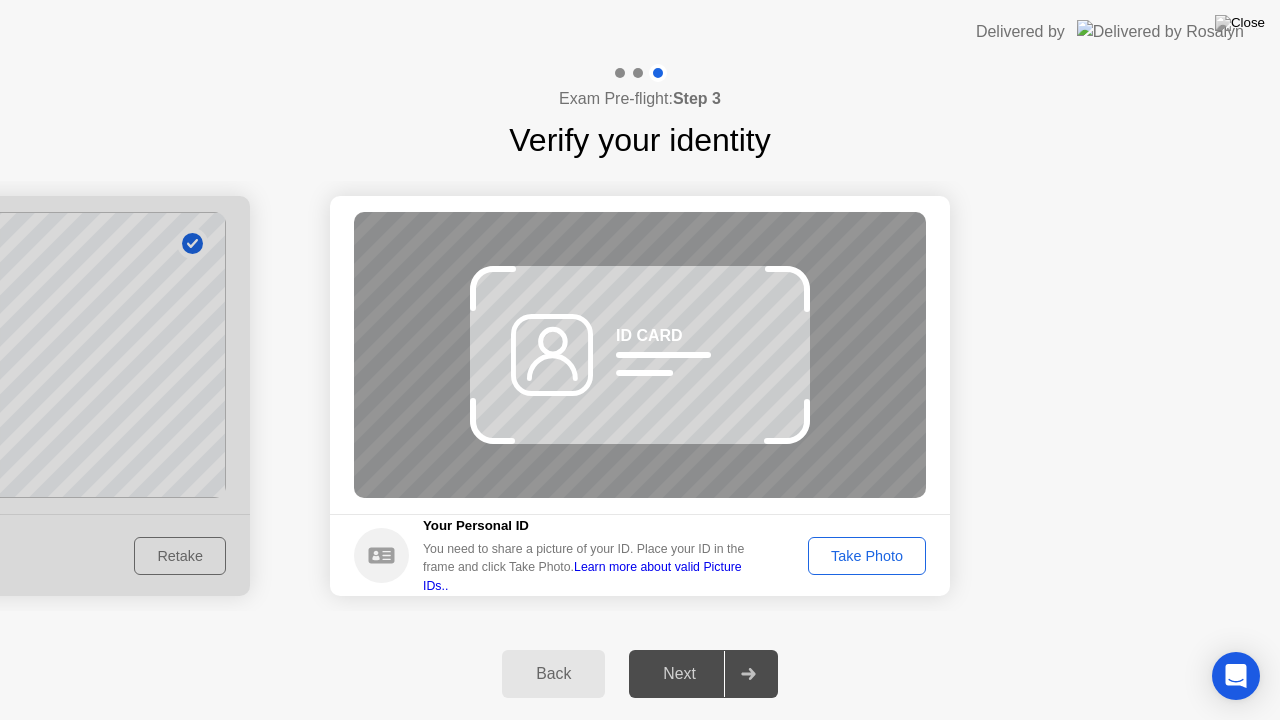 click on "Take Photo" 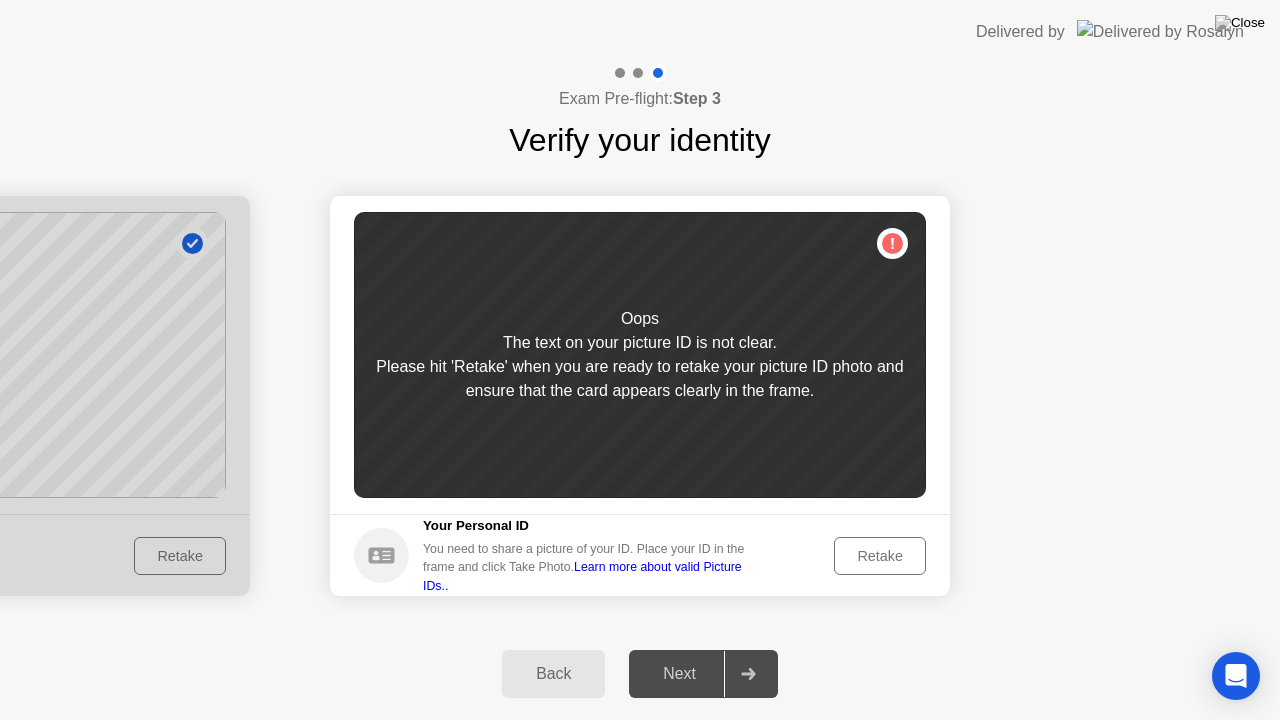 click on "Retake" 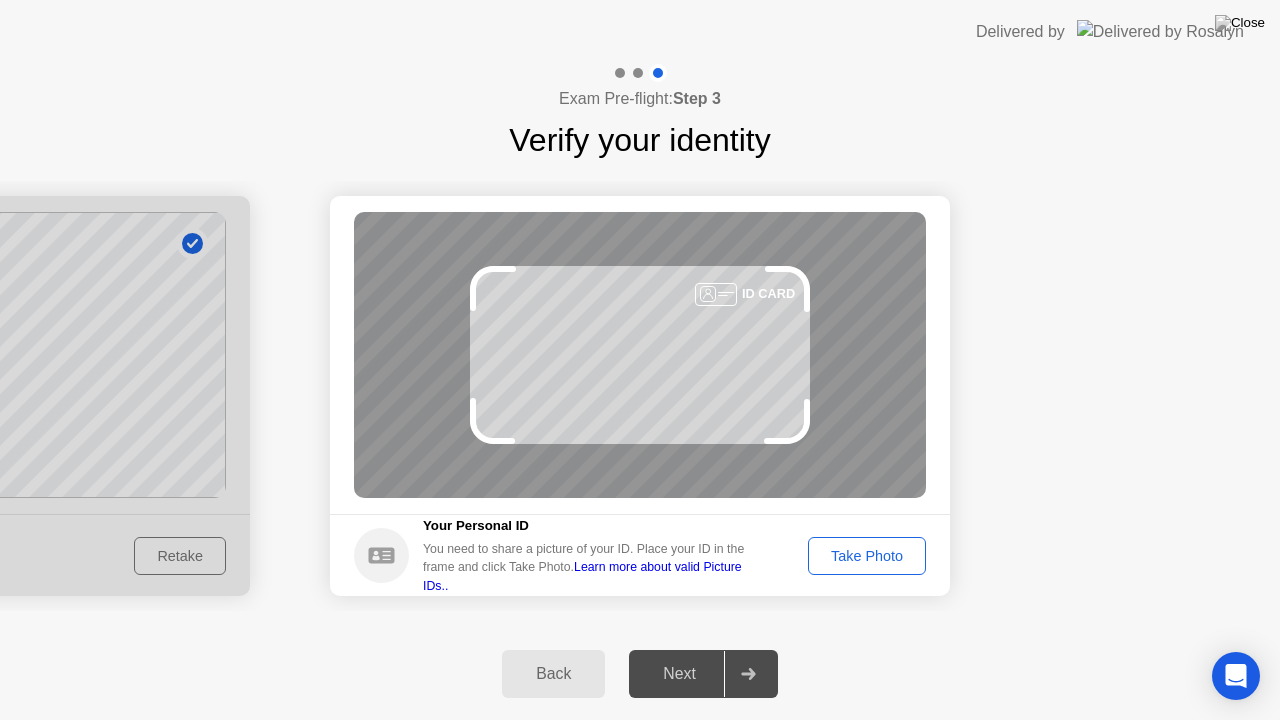 click on "Take Photo" 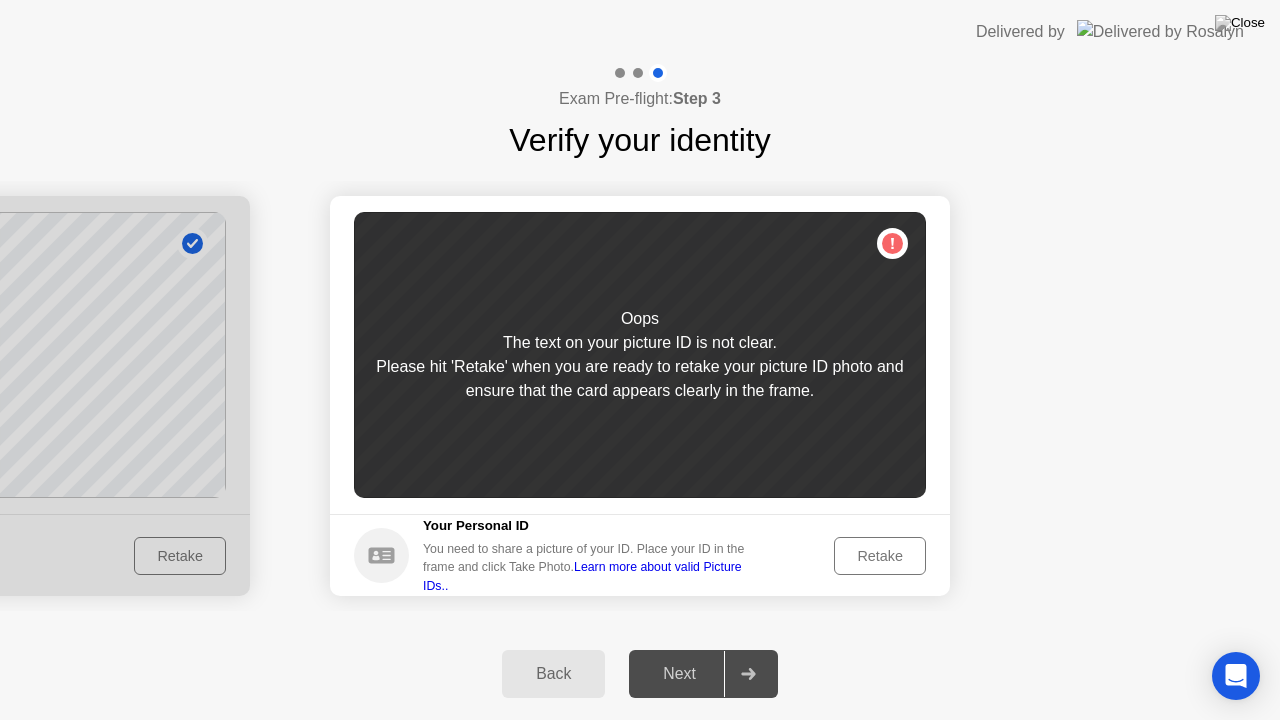 click on "Retake" 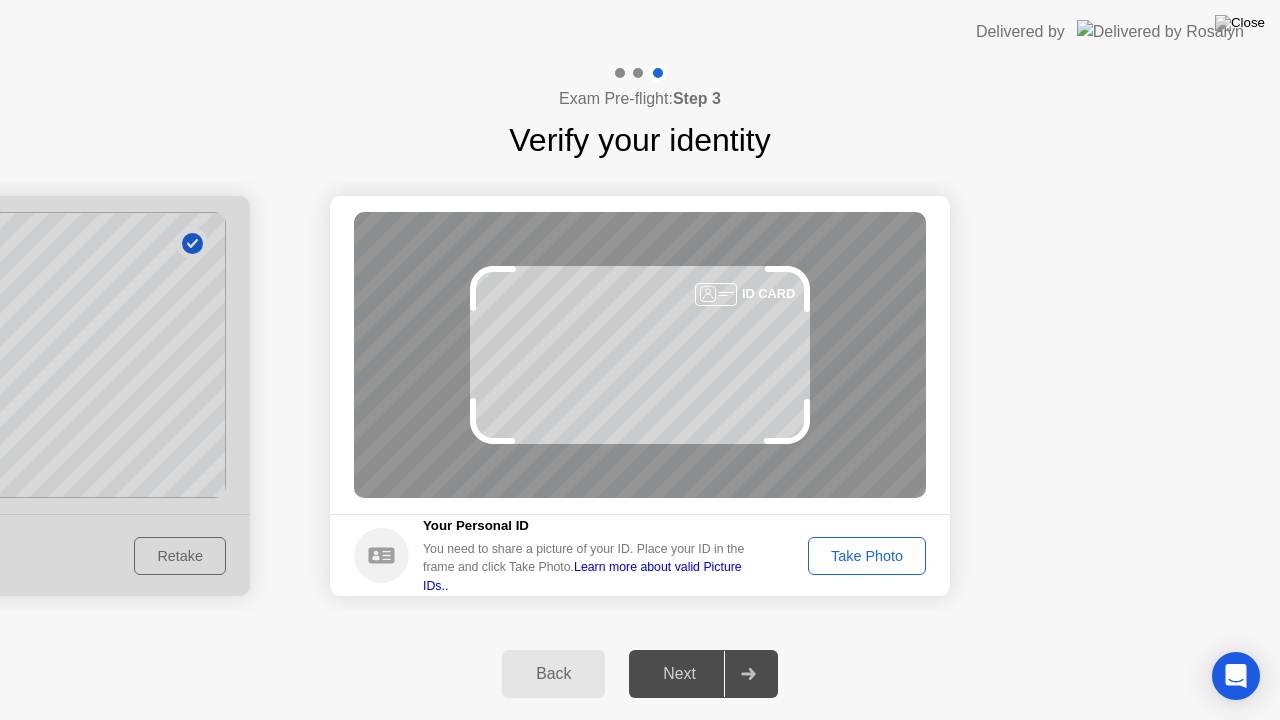 click on "Take Photo" 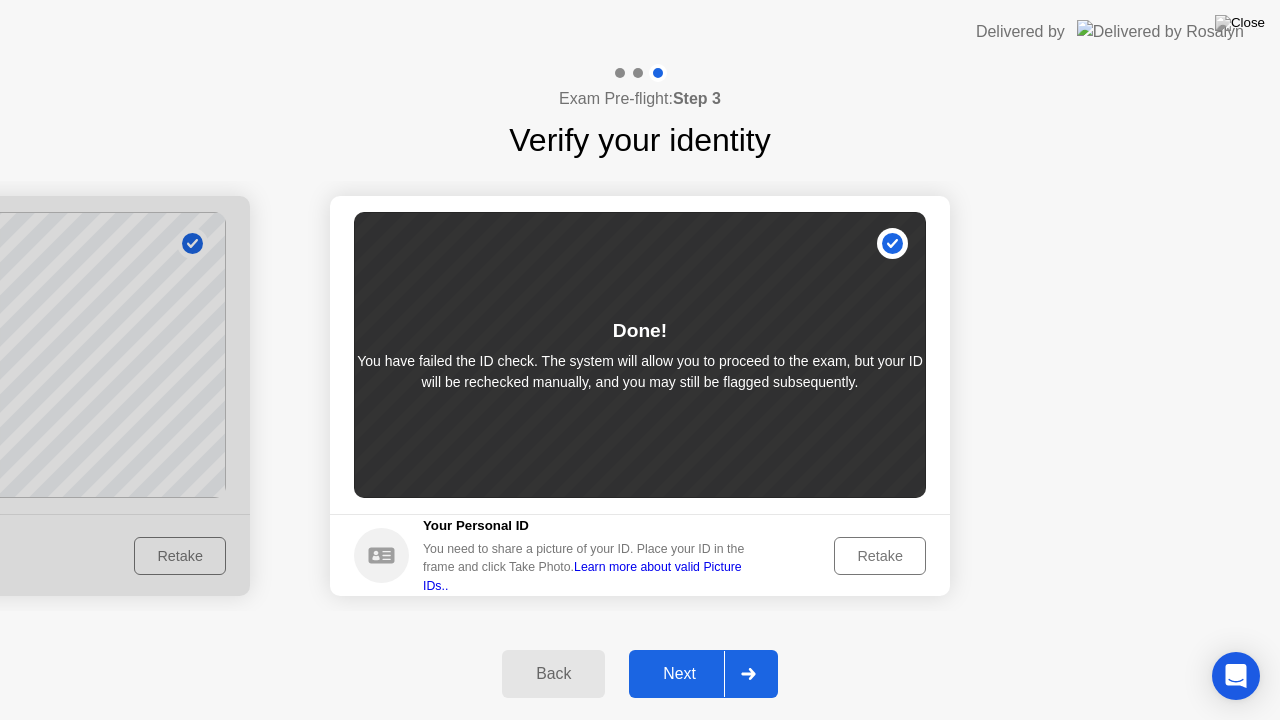 click on "Next" 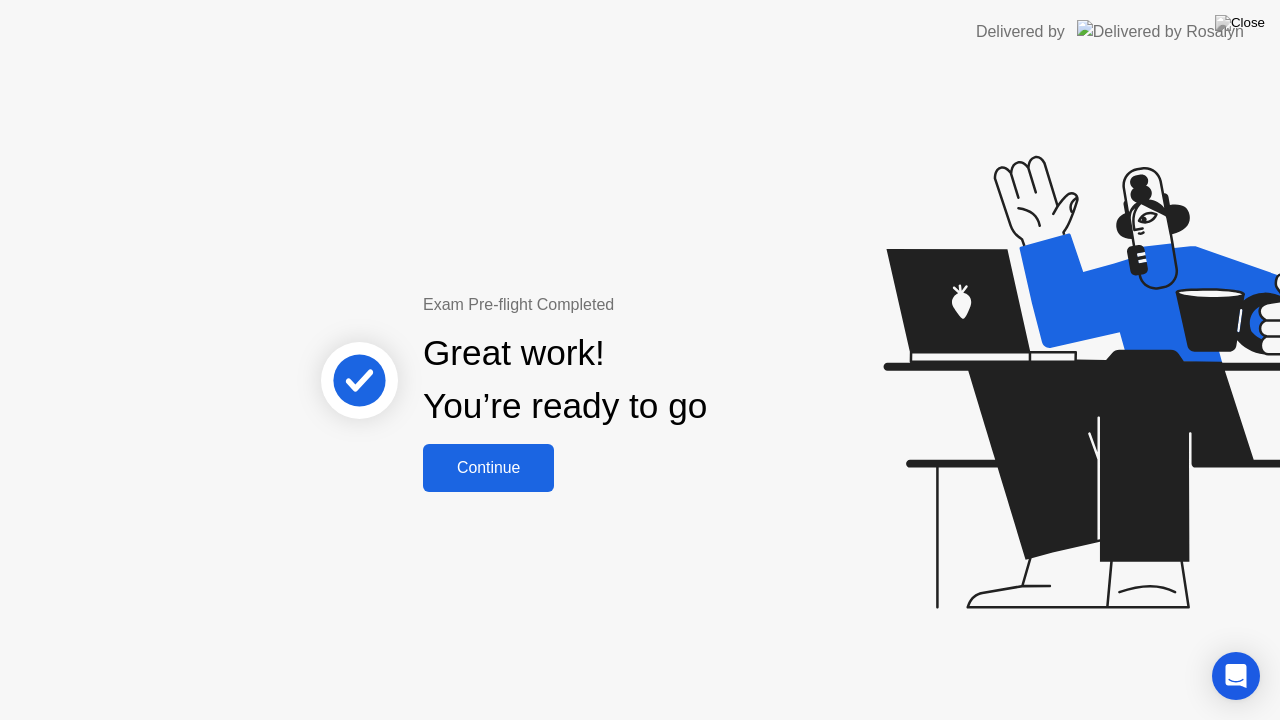 click on "Continue" 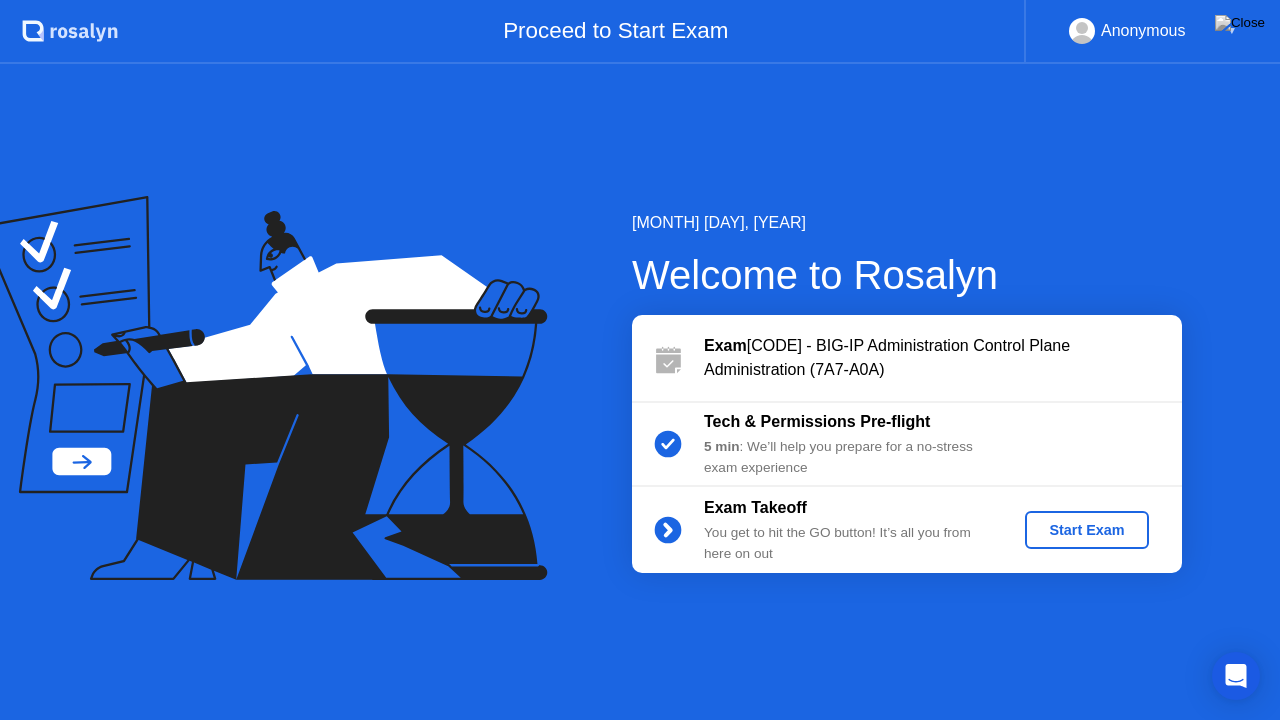 click on "Start Exam" 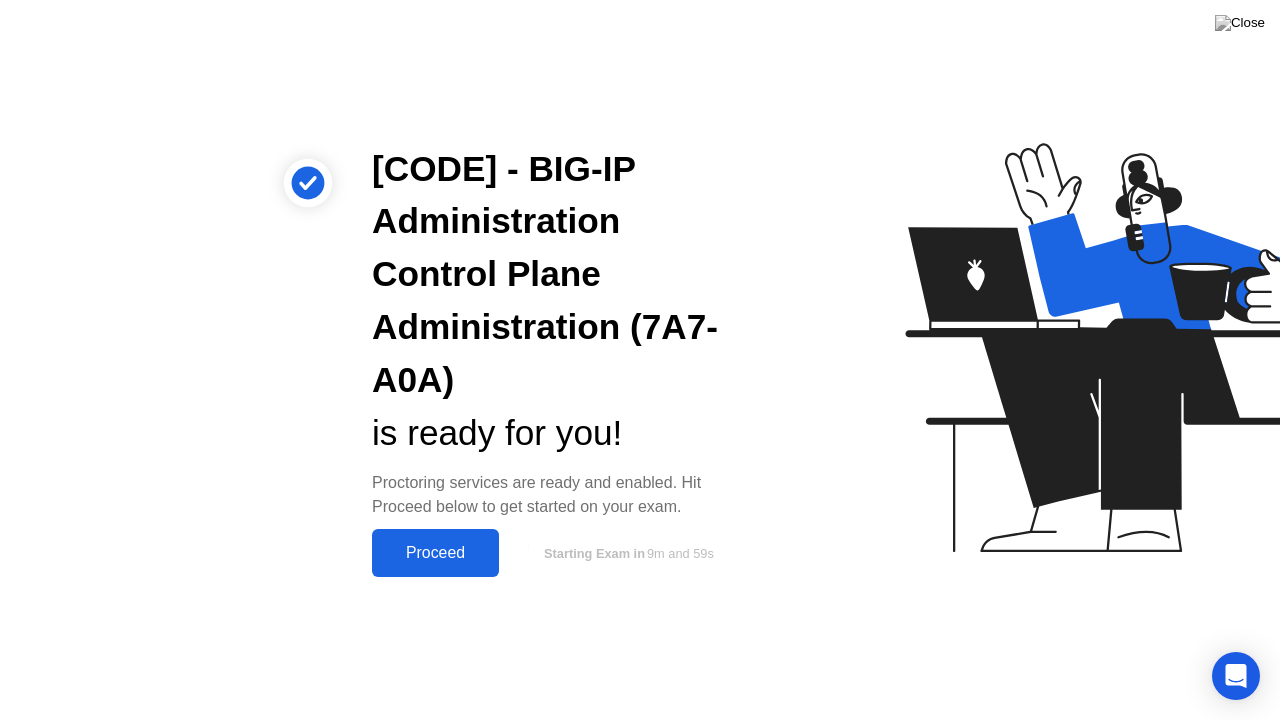 click on "Proceed" 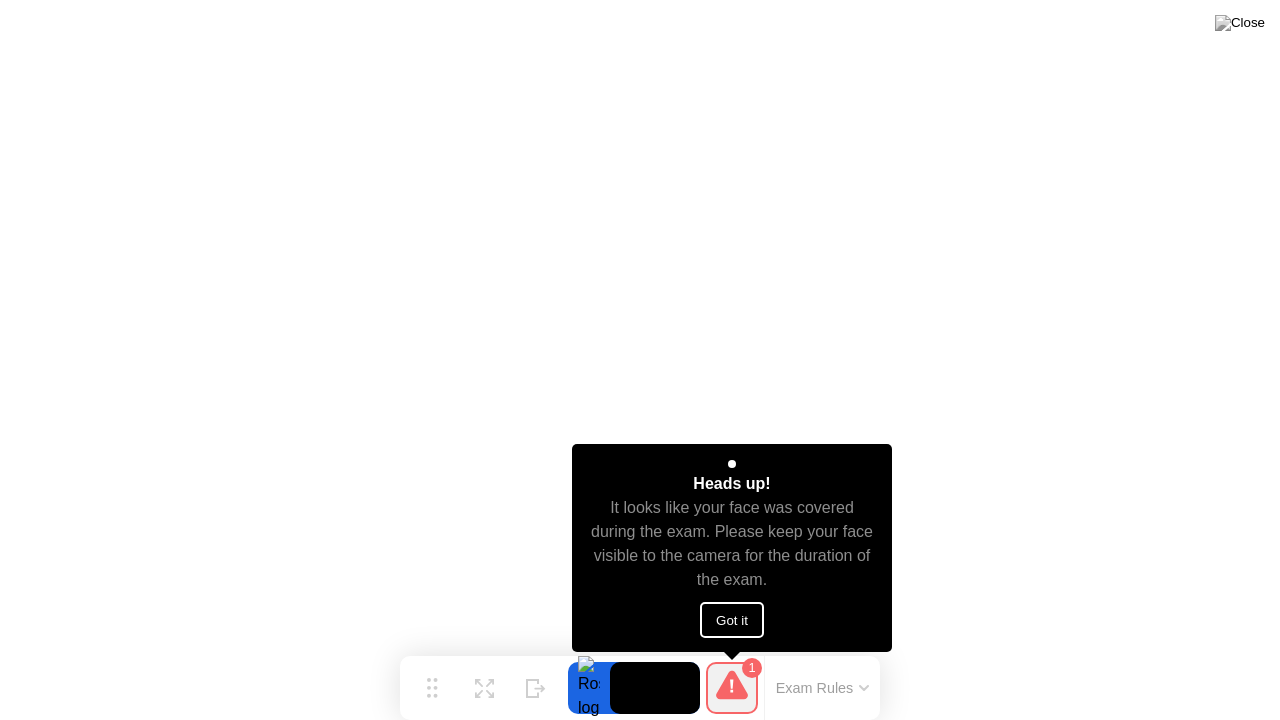 click on "Got it" 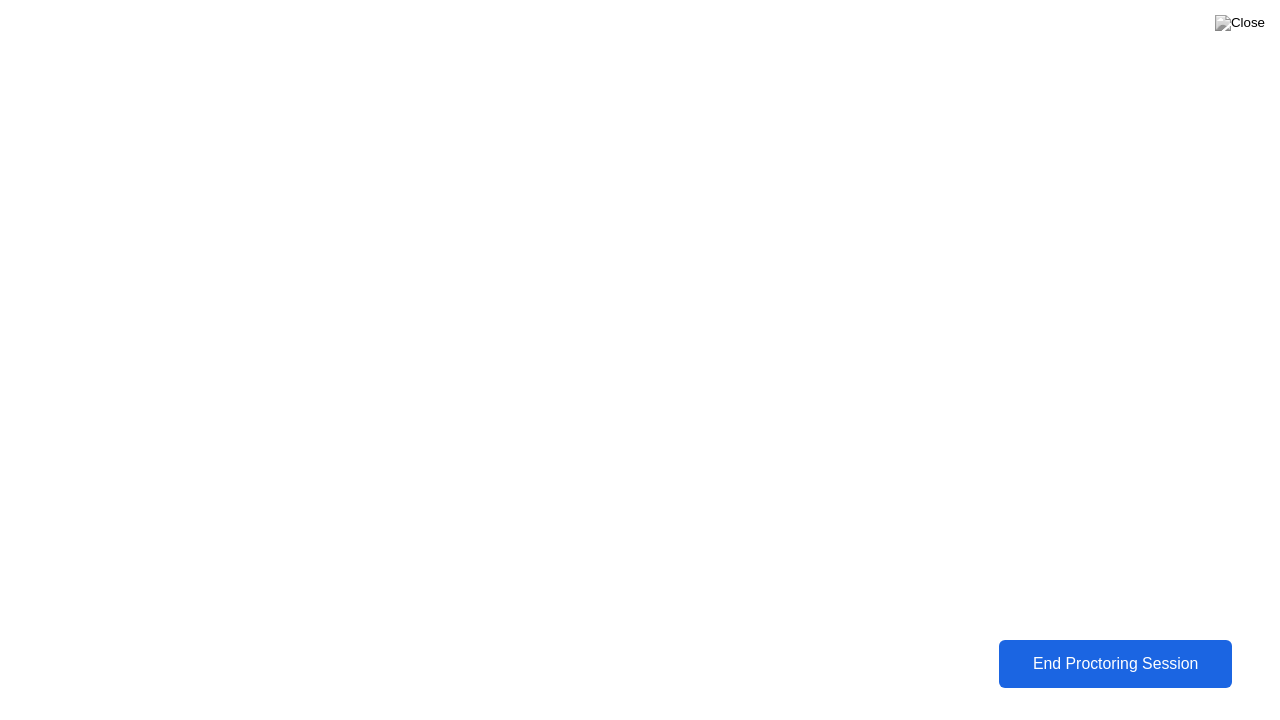 click on "End Proctoring Session" 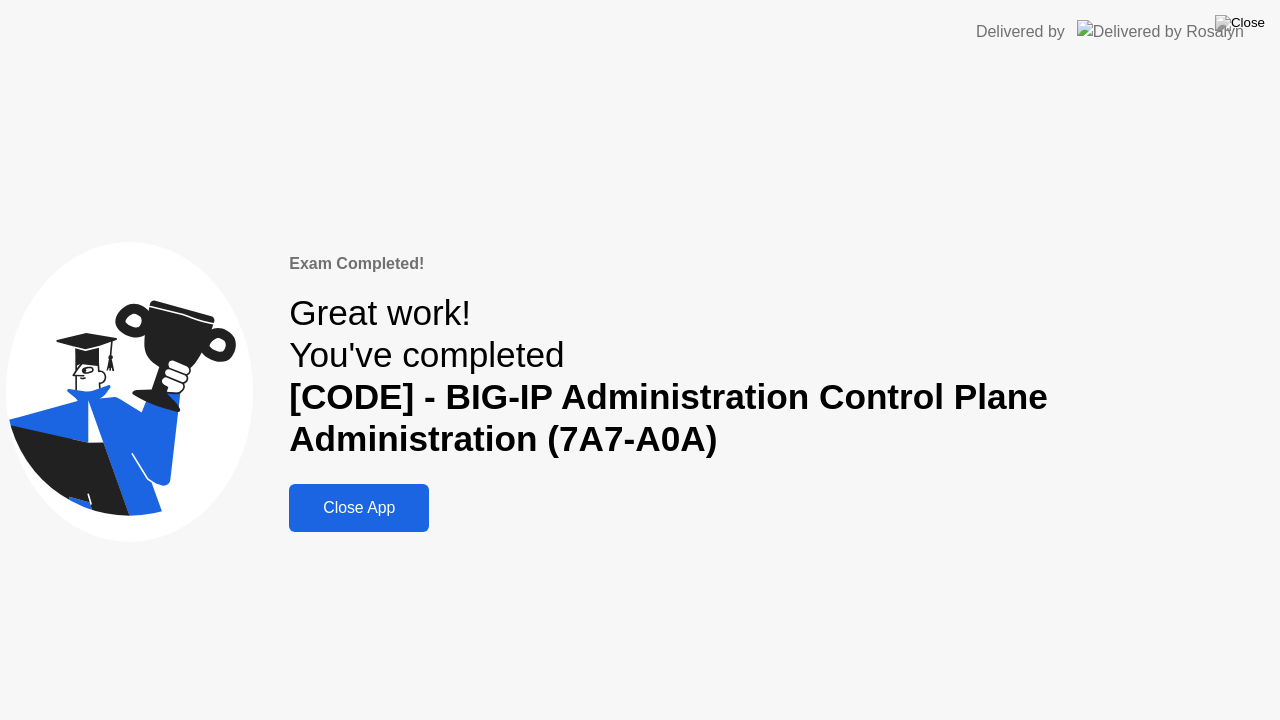 click on "Close App" 